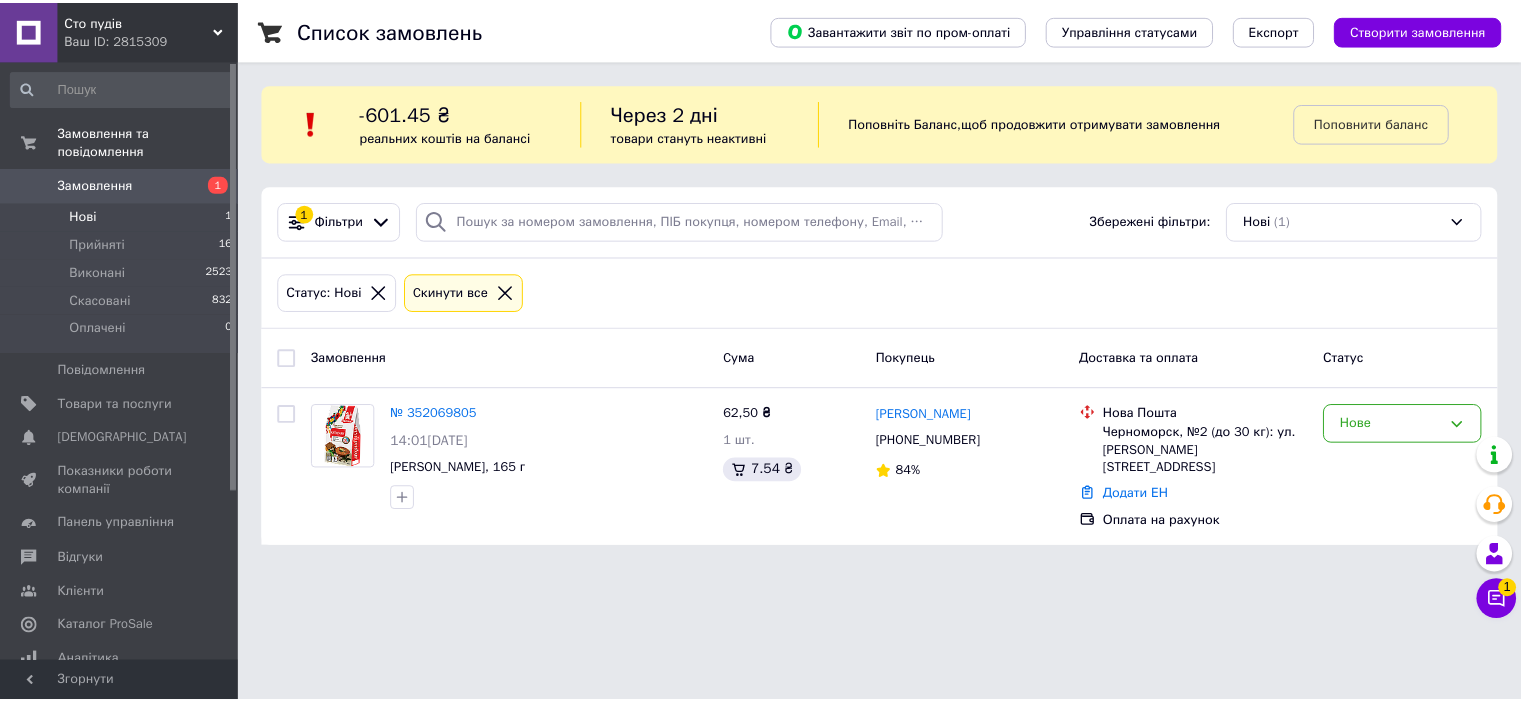 scroll, scrollTop: 0, scrollLeft: 0, axis: both 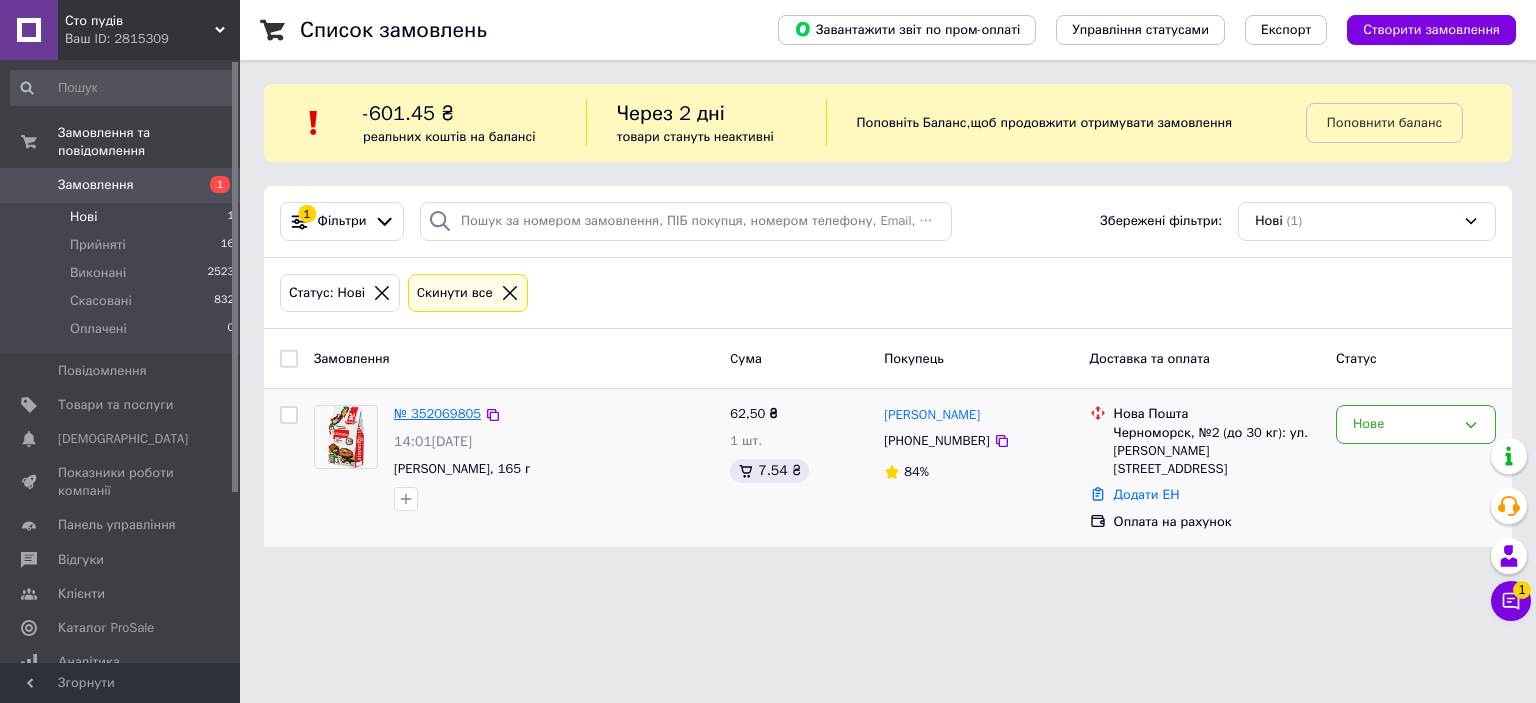 click on "№ 352069805" at bounding box center (437, 413) 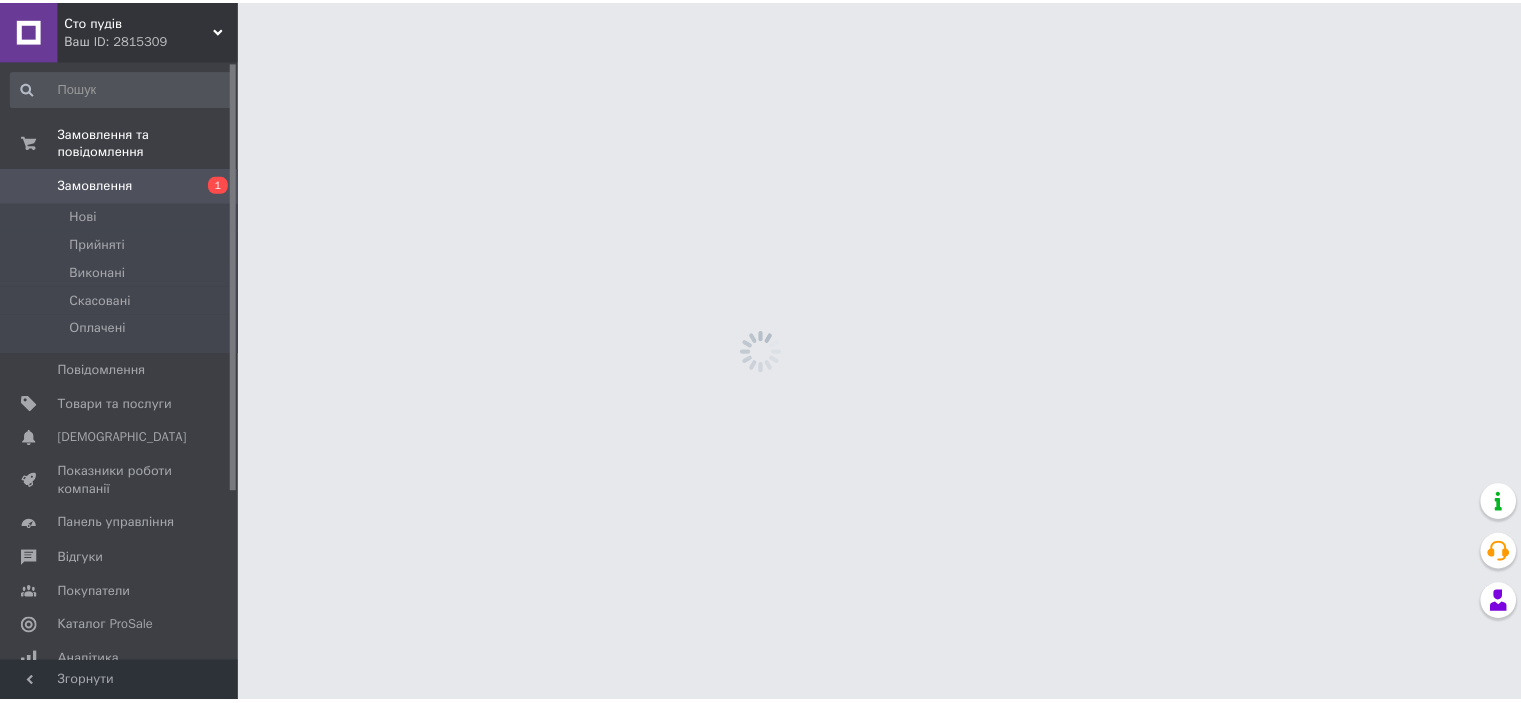 scroll, scrollTop: 0, scrollLeft: 0, axis: both 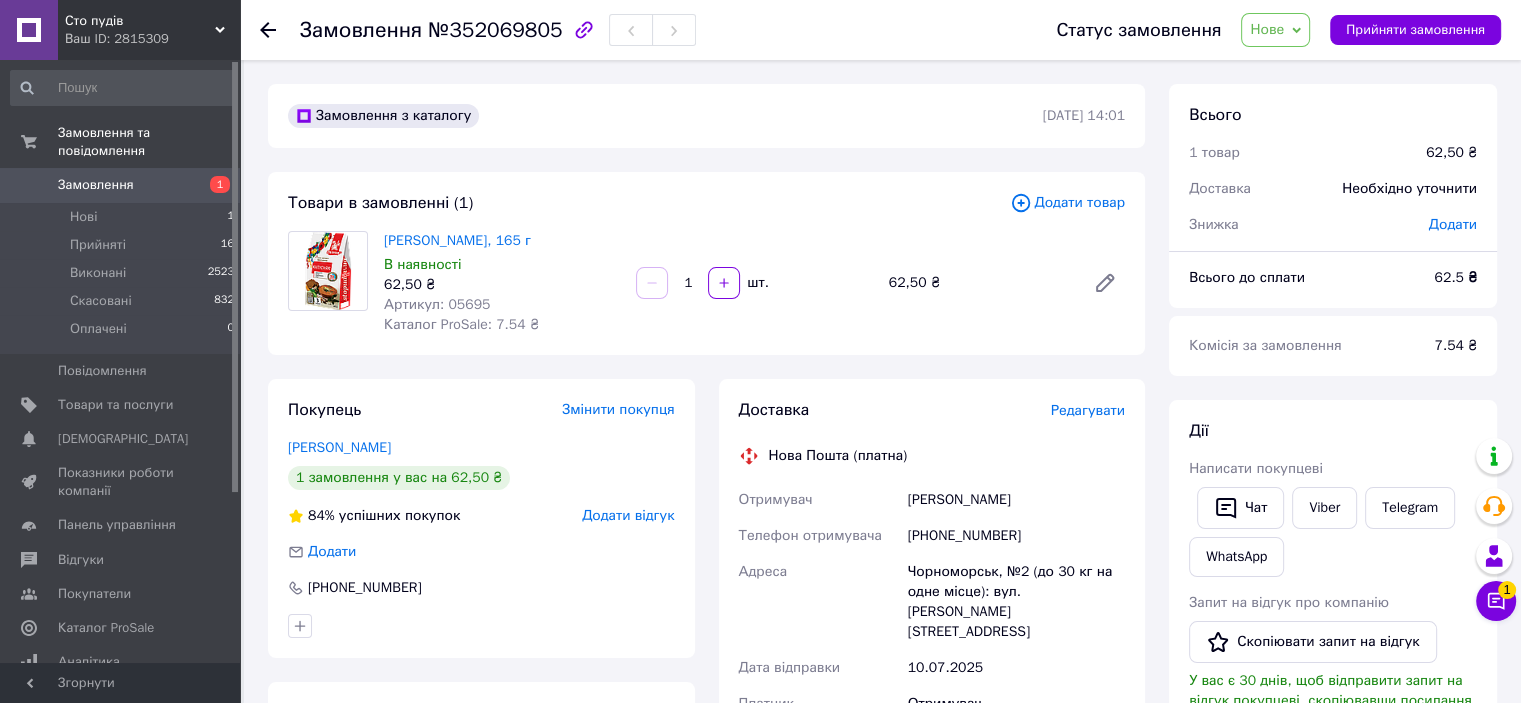 drag, startPoint x: 1294, startPoint y: 35, endPoint x: 1289, endPoint y: 62, distance: 27.45906 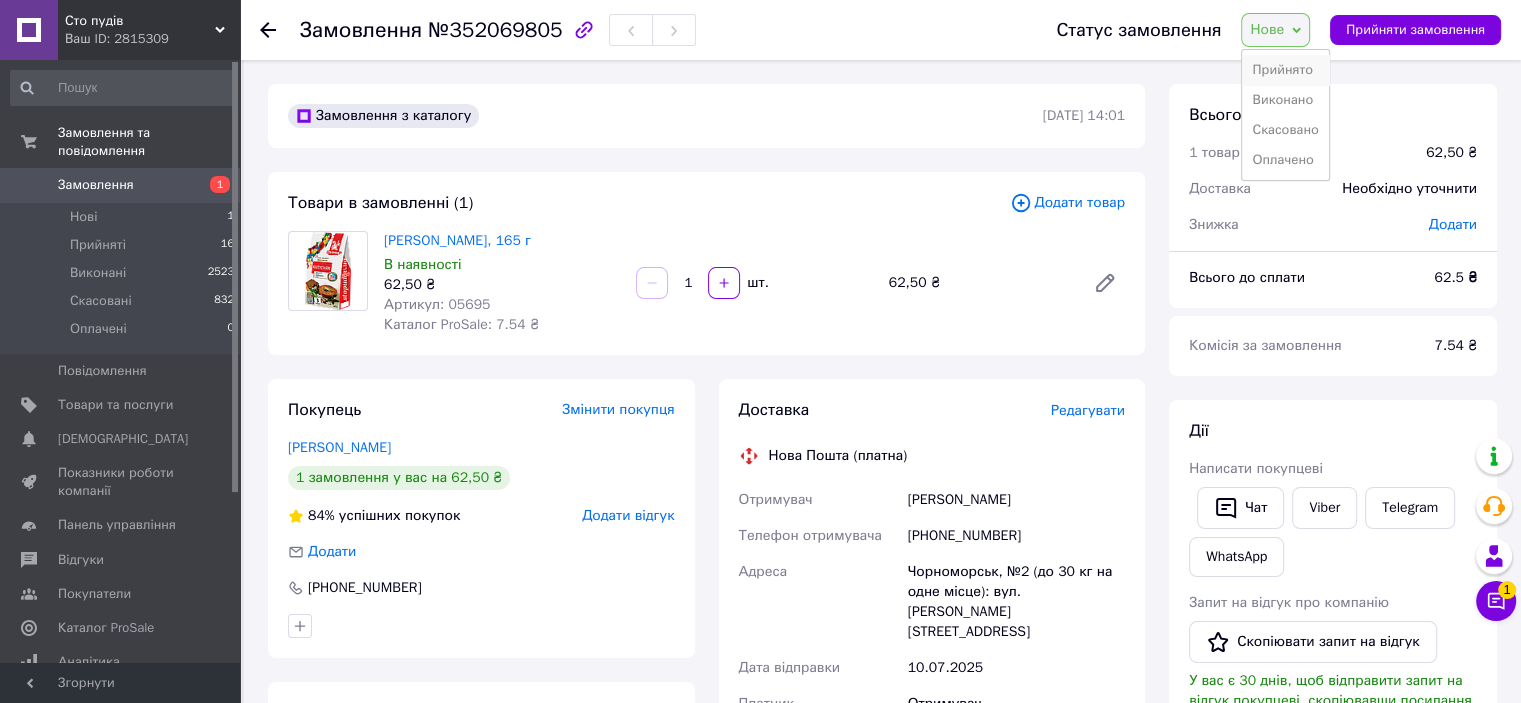 click on "Прийнято" at bounding box center [1285, 70] 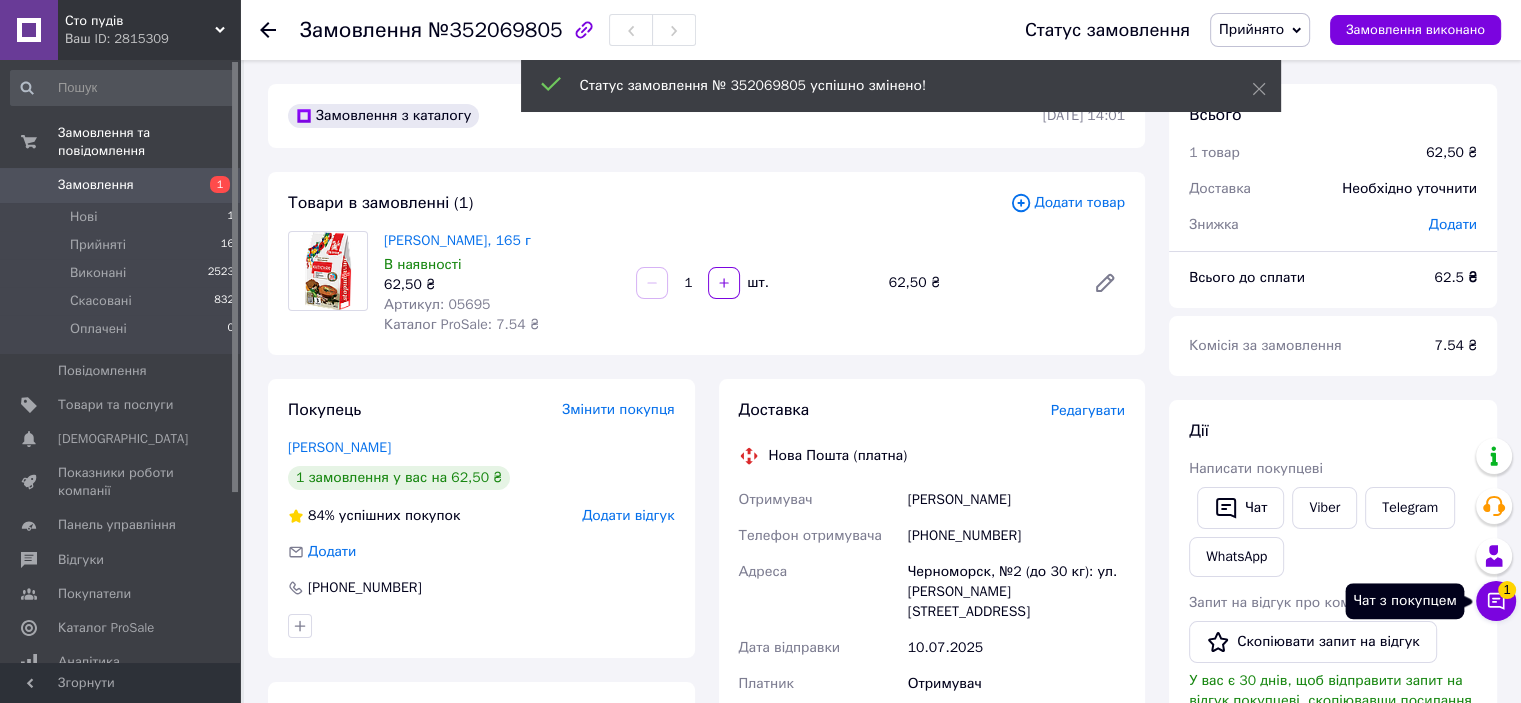 click 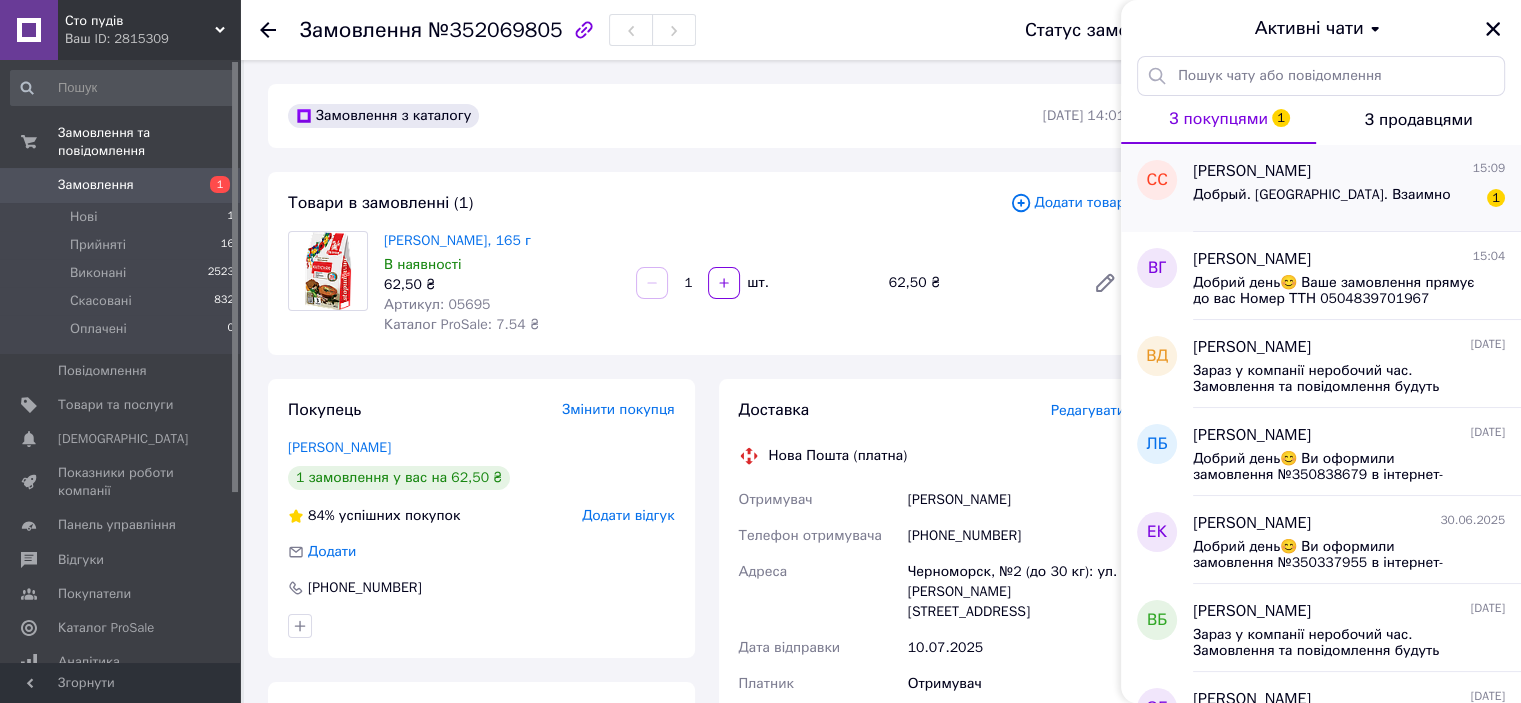 click on "Светлана Синченко 15:09" at bounding box center [1349, 171] 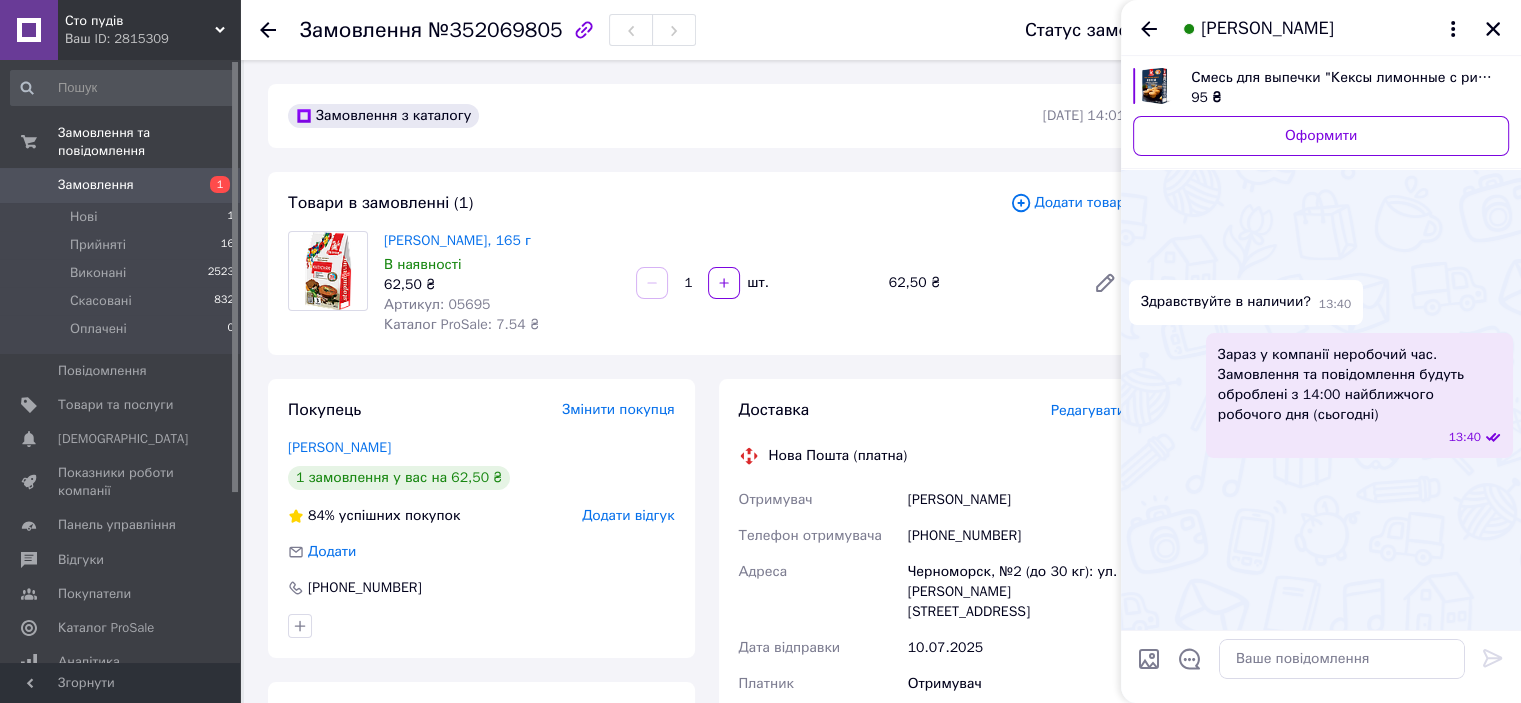 scroll, scrollTop: 2652, scrollLeft: 0, axis: vertical 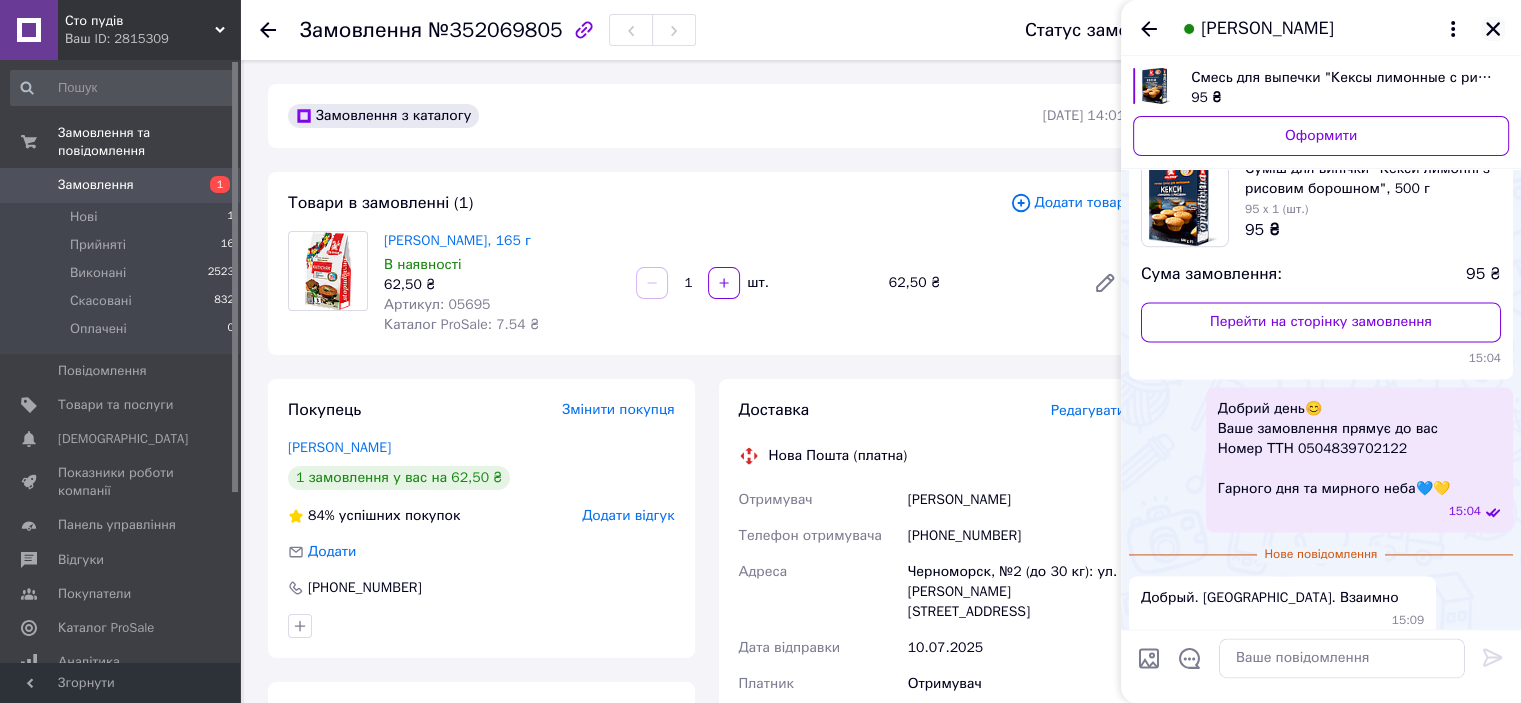 click 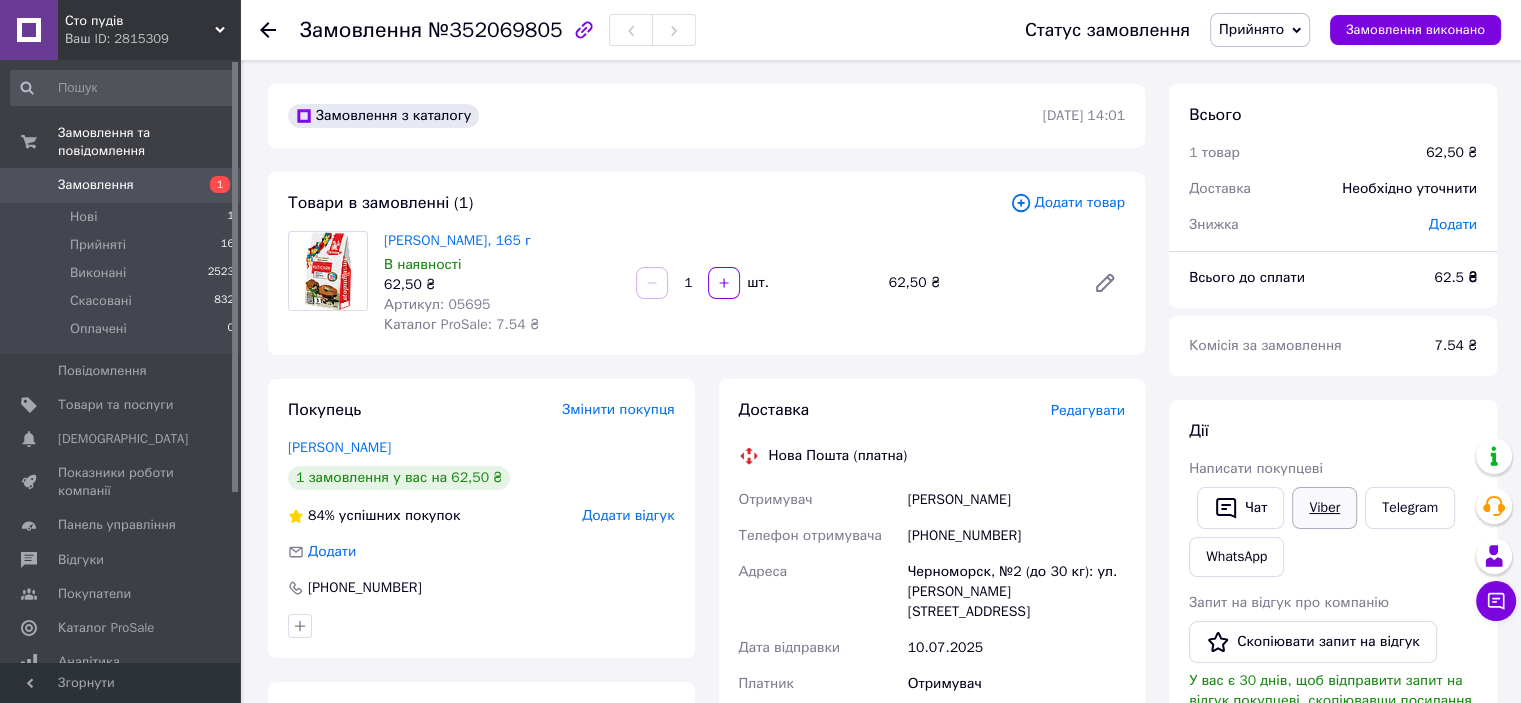 click on "Viber" at bounding box center (1324, 508) 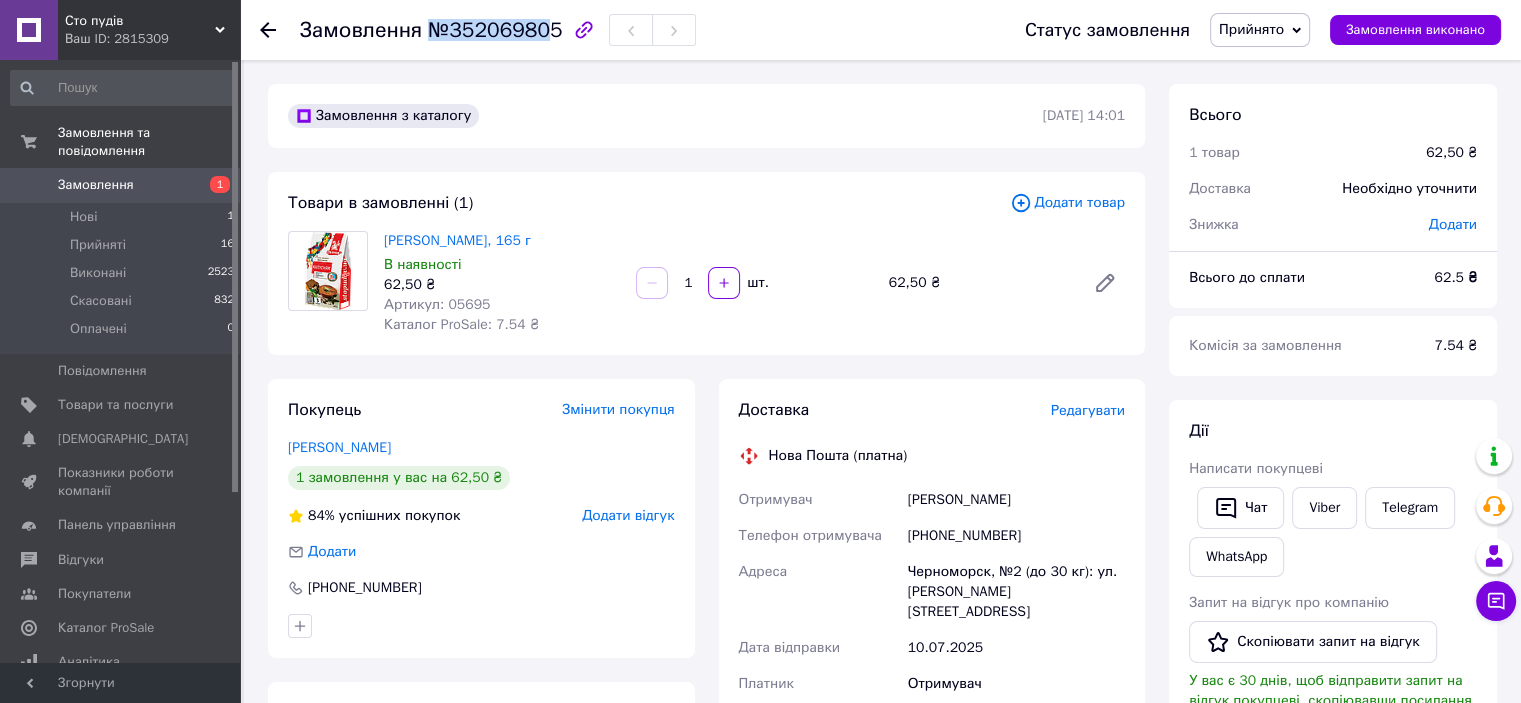 drag, startPoint x: 537, startPoint y: 31, endPoint x: 420, endPoint y: 30, distance: 117.00427 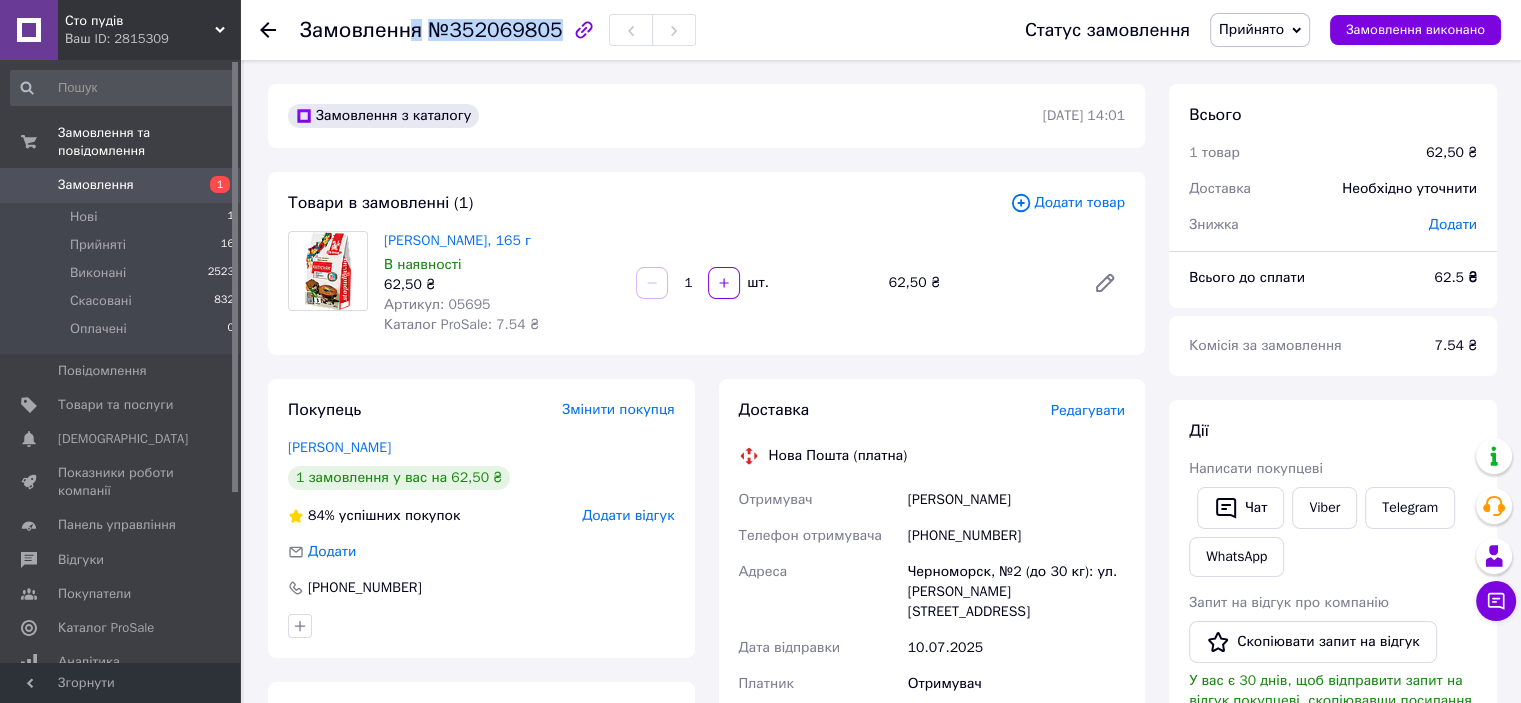 drag, startPoint x: 543, startPoint y: 33, endPoint x: 404, endPoint y: 33, distance: 139 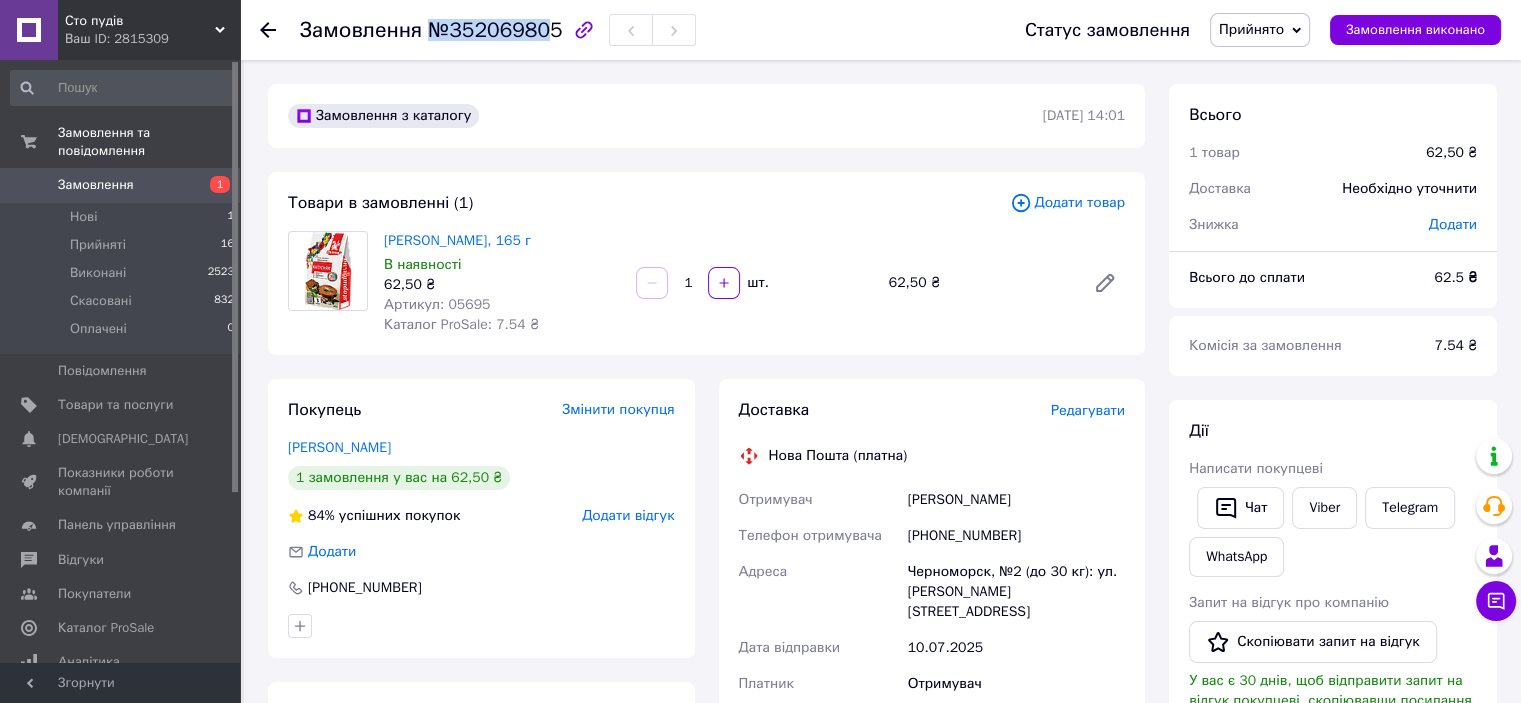 drag, startPoint x: 542, startPoint y: 32, endPoint x: 426, endPoint y: 32, distance: 116 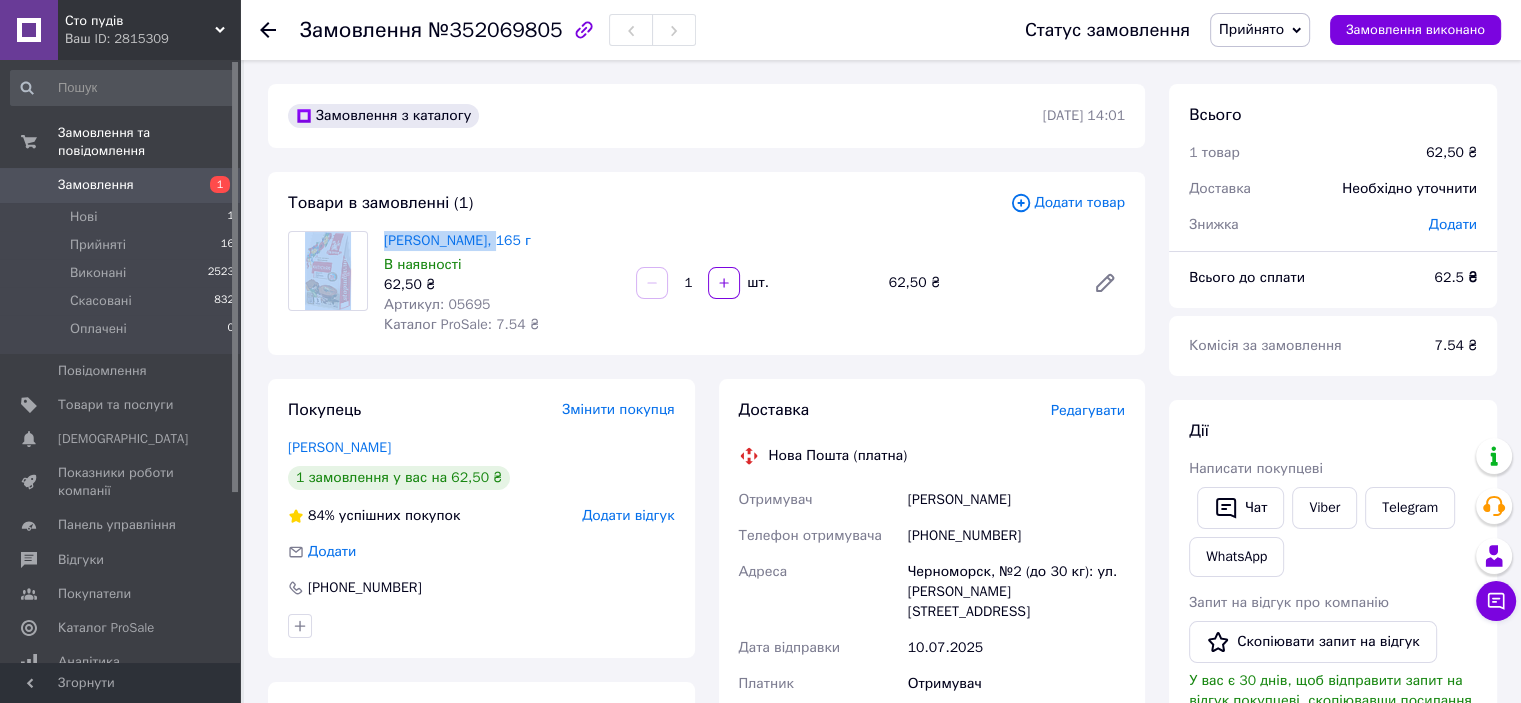 drag, startPoint x: 507, startPoint y: 243, endPoint x: 360, endPoint y: 243, distance: 147 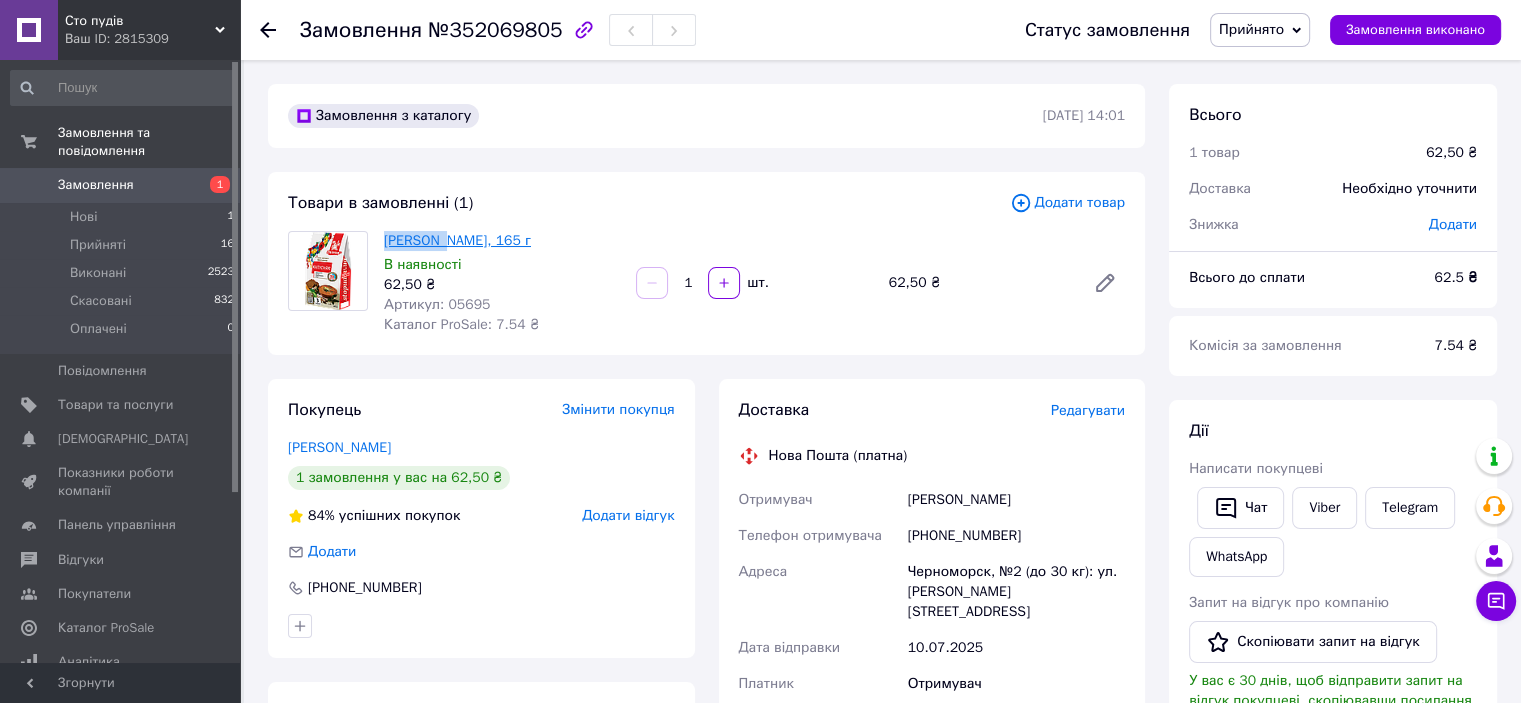 drag, startPoint x: 380, startPoint y: 244, endPoint x: 440, endPoint y: 243, distance: 60.00833 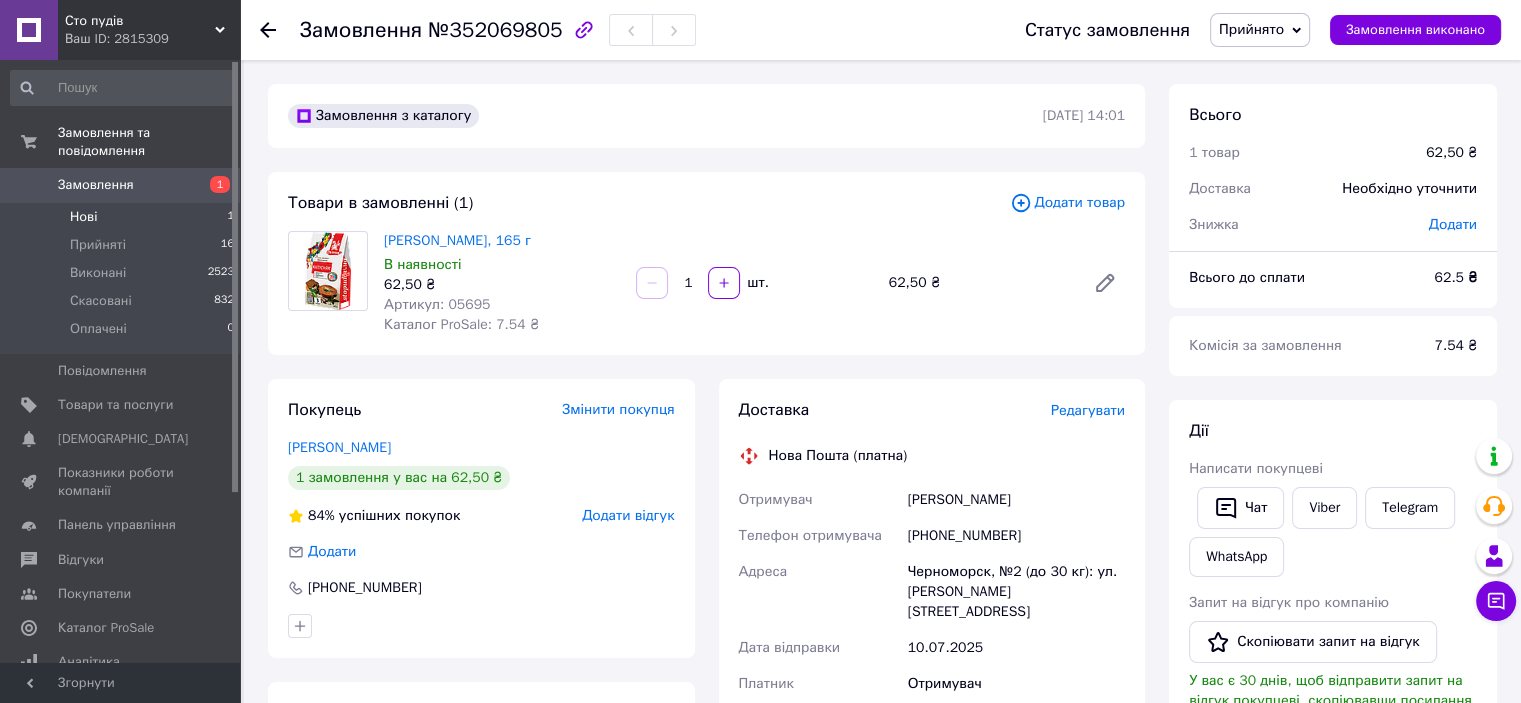 click on "Нові 1" at bounding box center (123, 217) 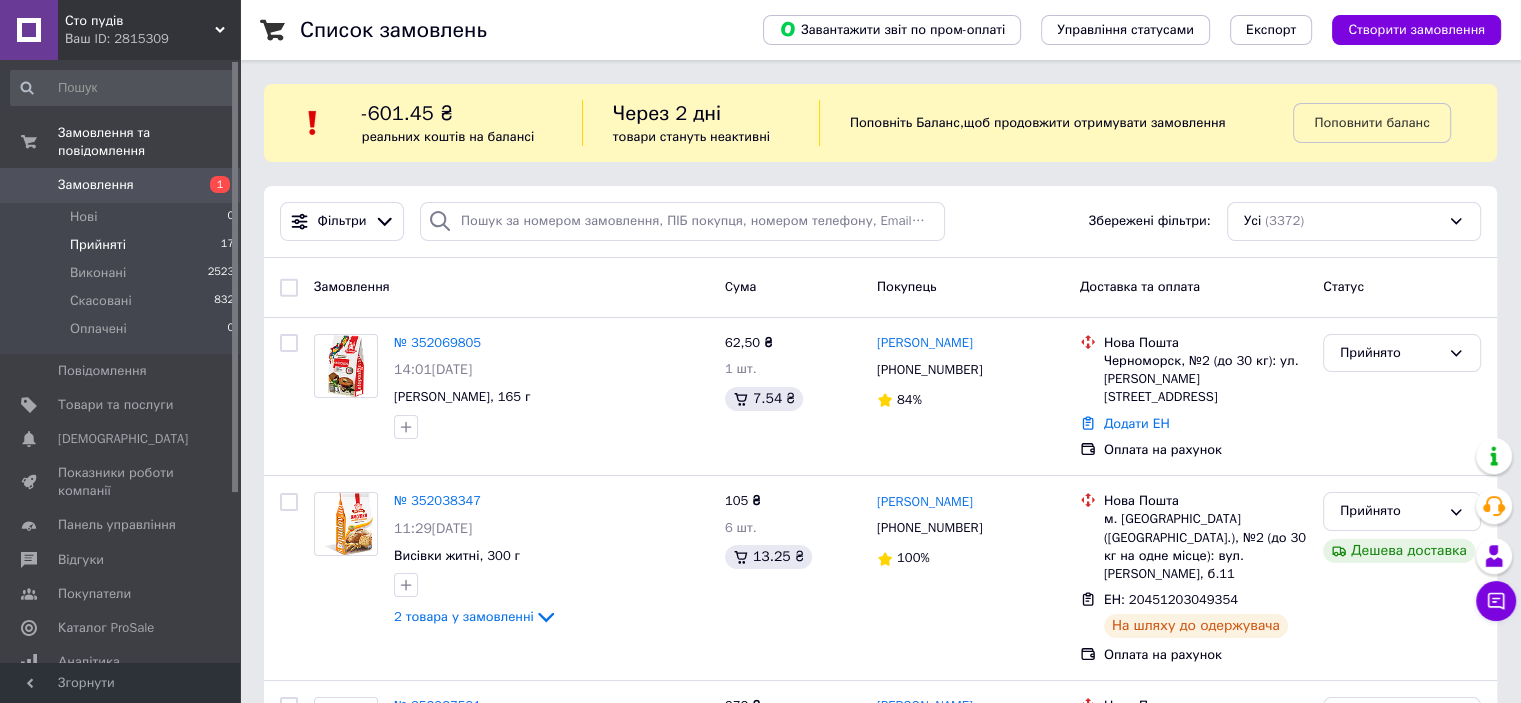 click on "Прийняті 17" at bounding box center (123, 245) 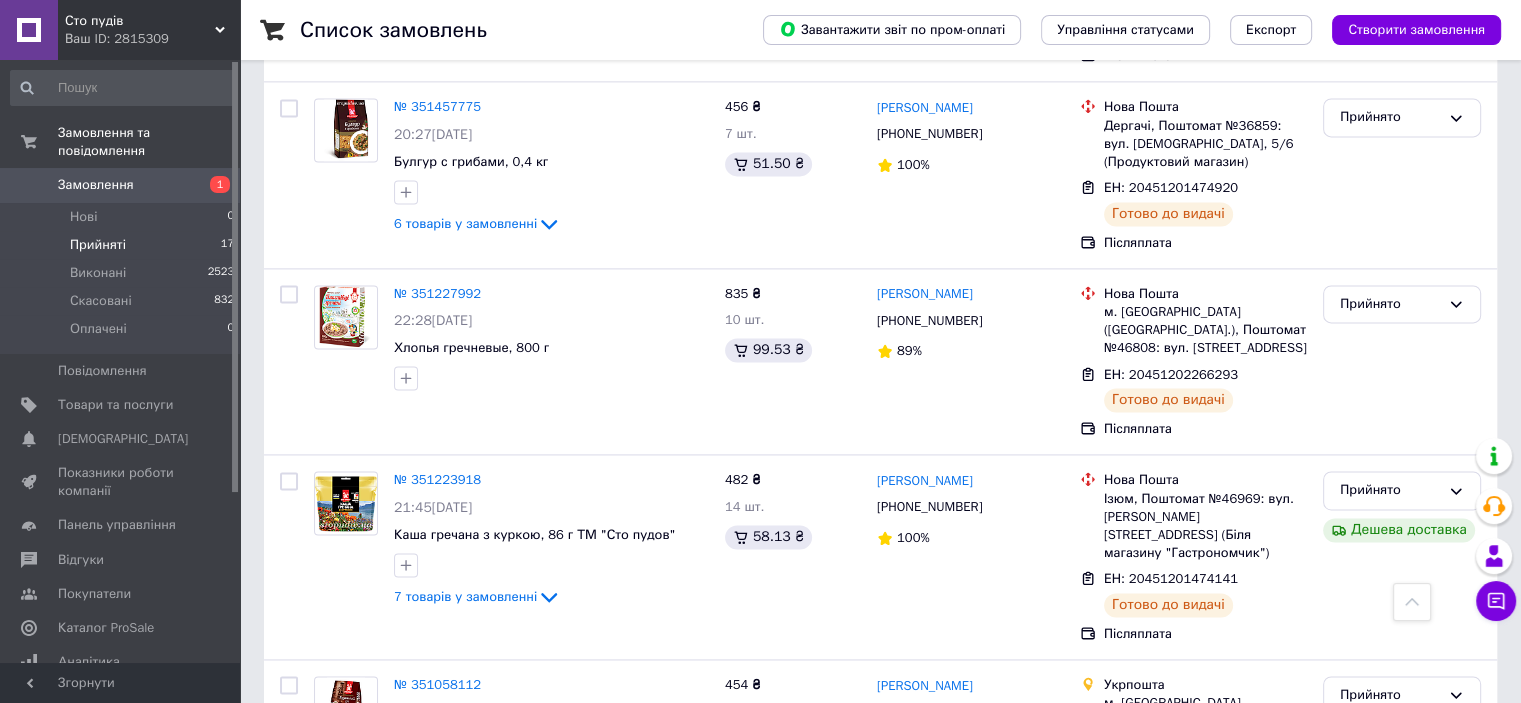 scroll, scrollTop: 2780, scrollLeft: 0, axis: vertical 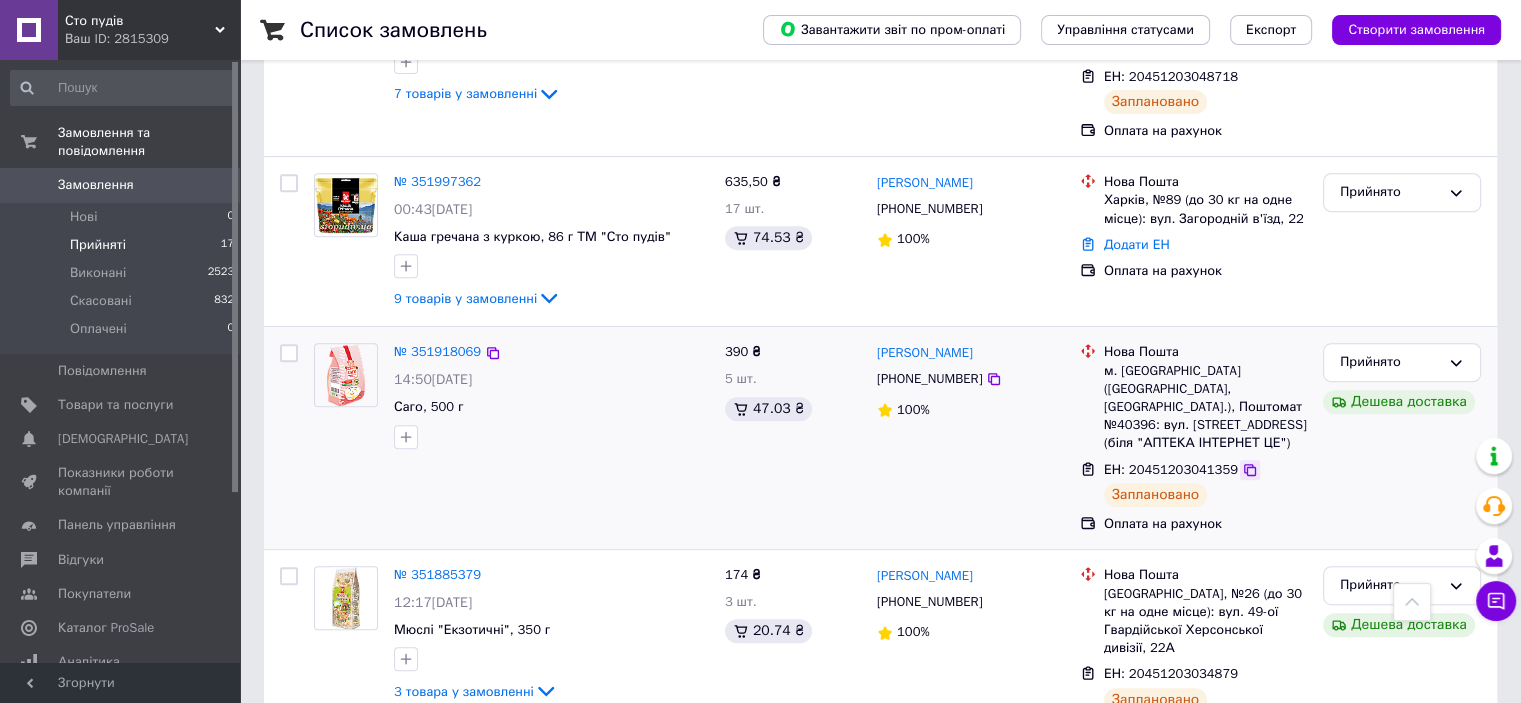 click 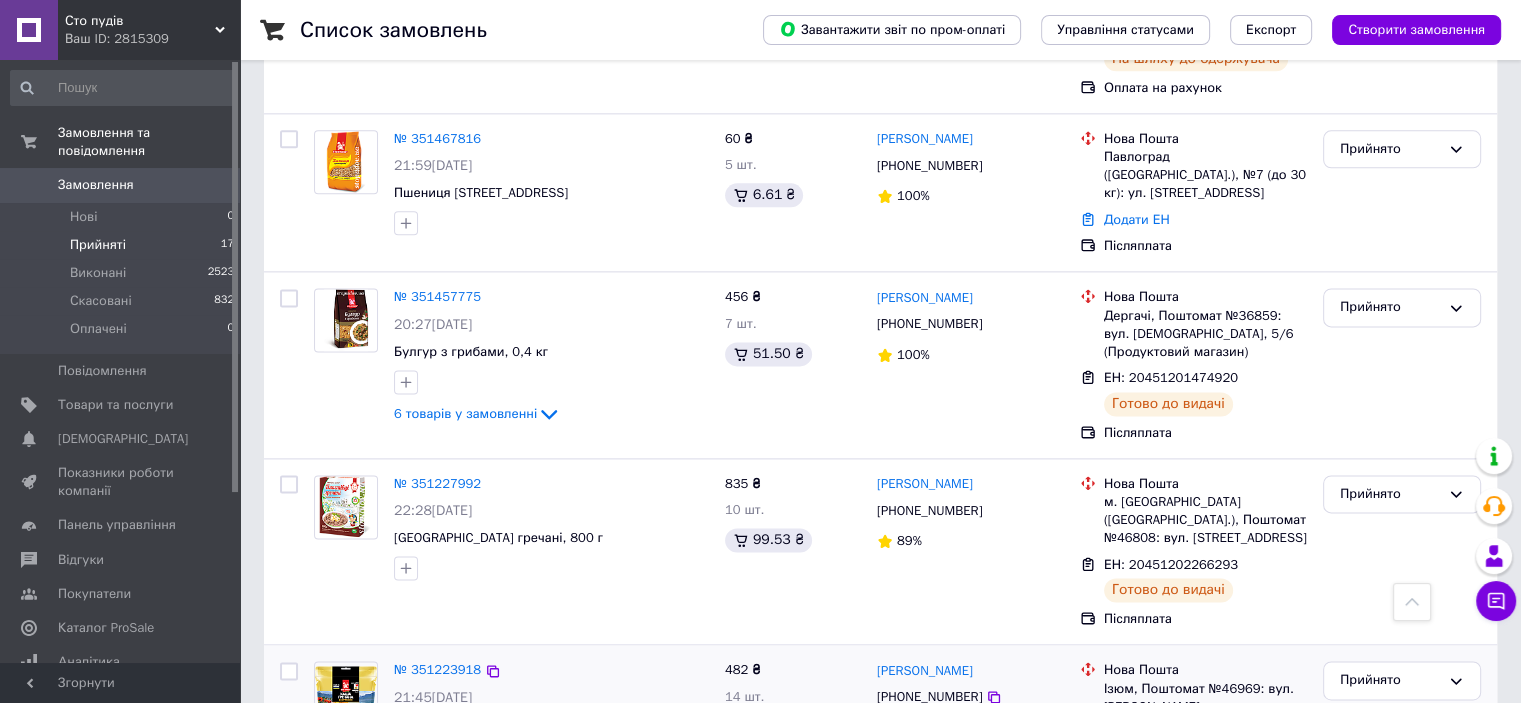 scroll, scrollTop: 2780, scrollLeft: 0, axis: vertical 